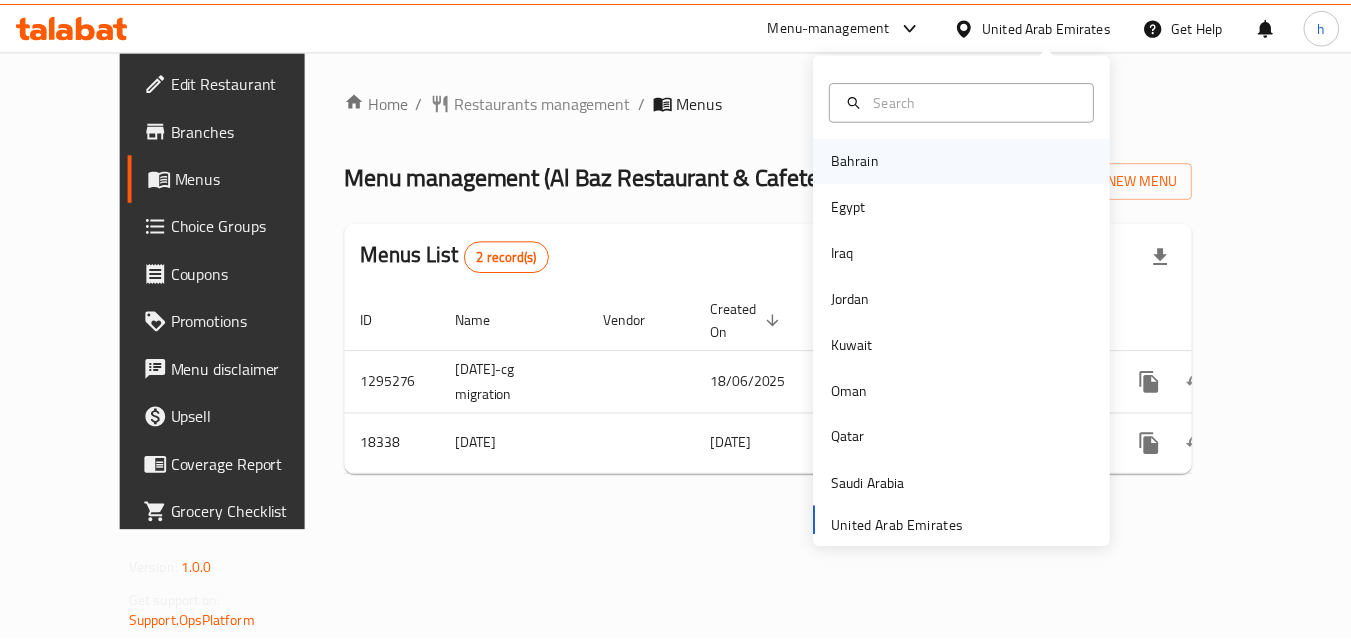 scroll, scrollTop: 0, scrollLeft: 0, axis: both 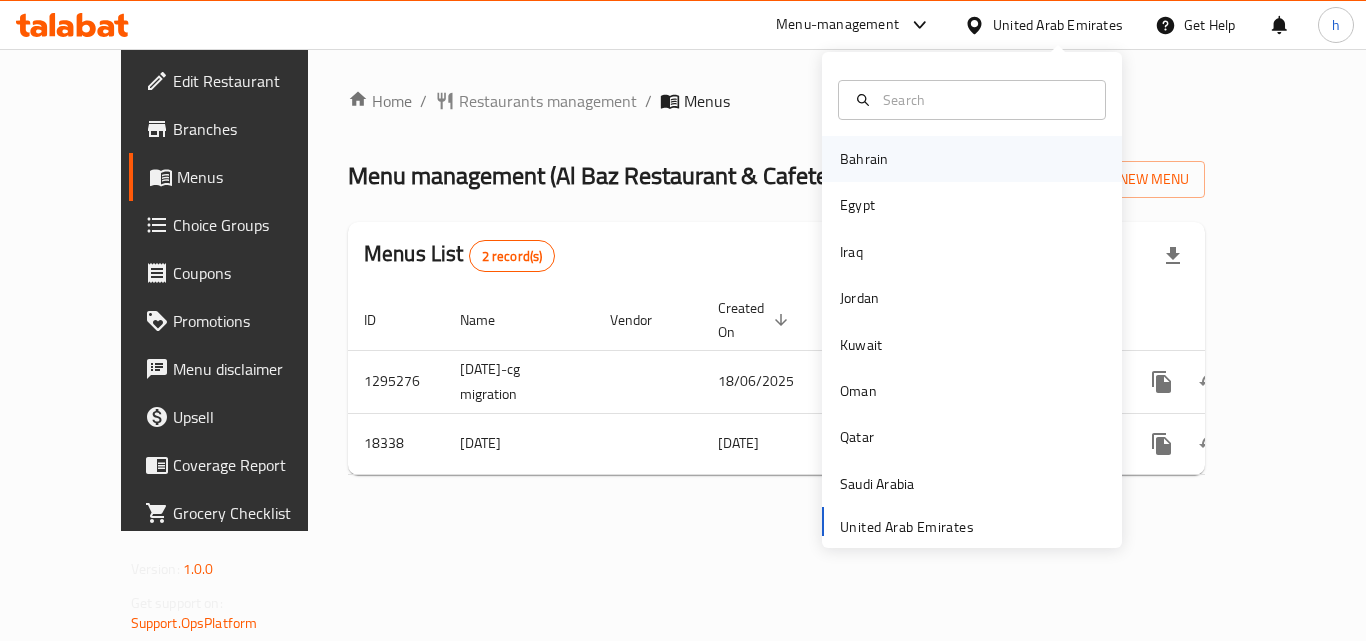 click on "Bahrain" at bounding box center [972, 159] 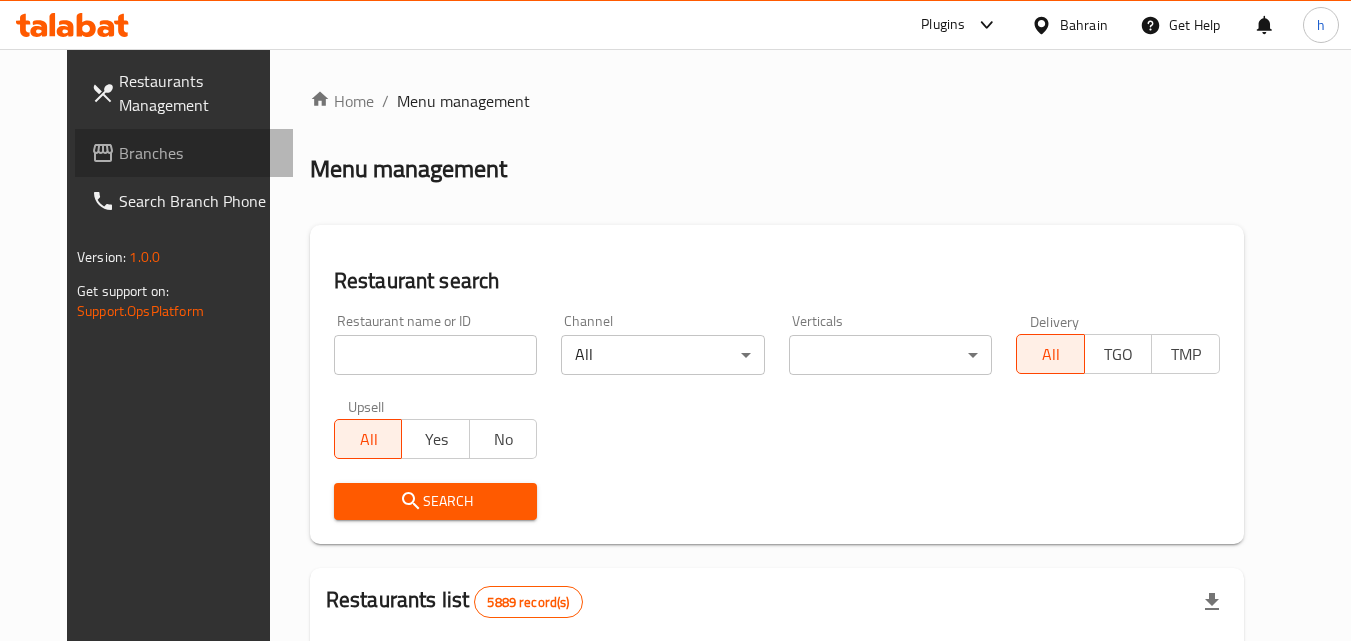 click on "Branches" at bounding box center (184, 153) 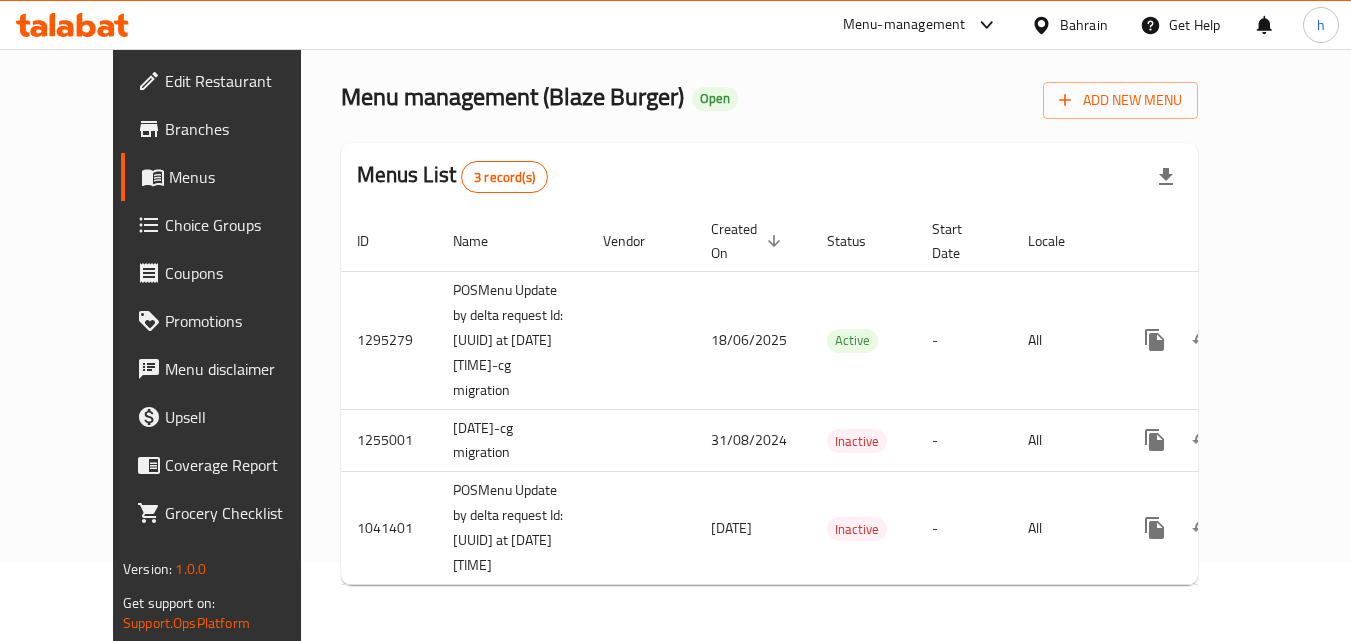 scroll, scrollTop: 0, scrollLeft: 0, axis: both 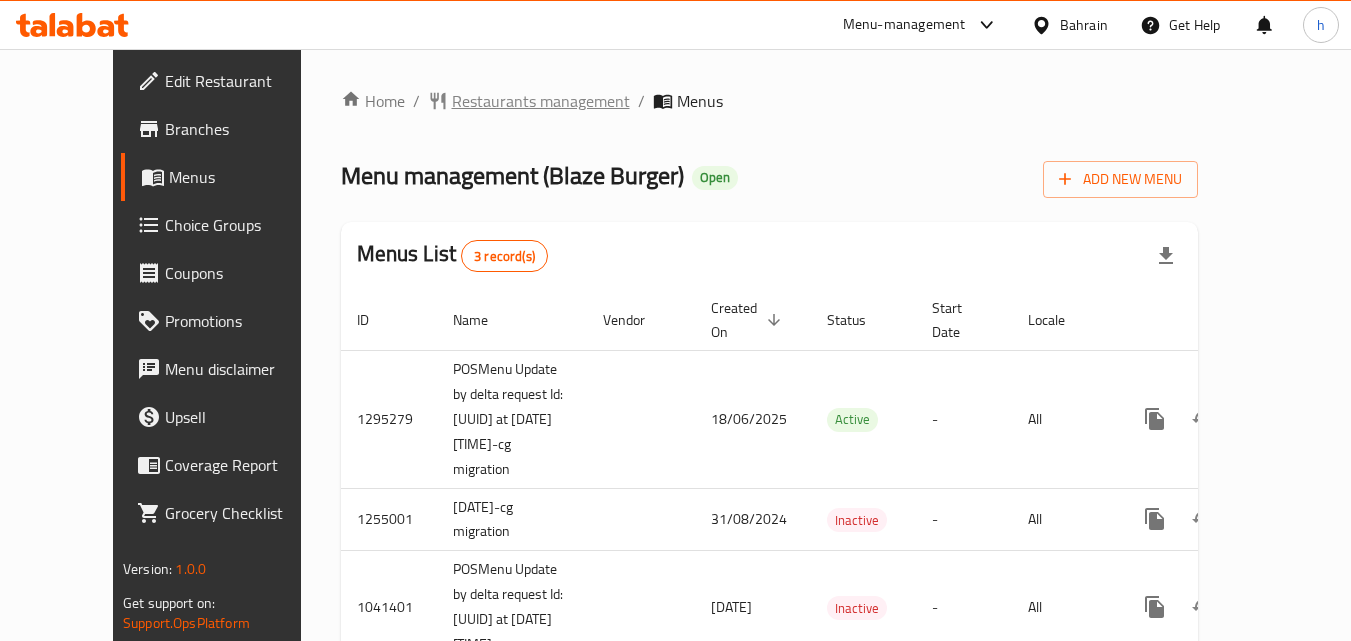 click on "Restaurants management" at bounding box center [541, 101] 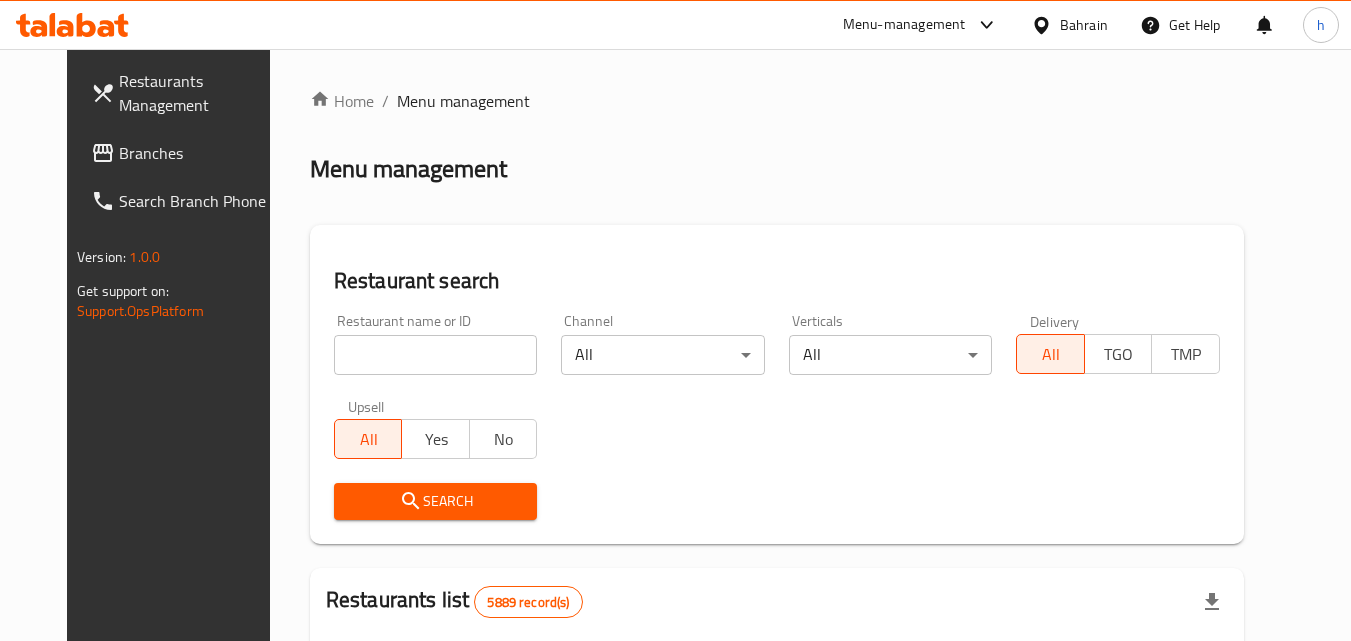 click on "Branches" at bounding box center [184, 153] 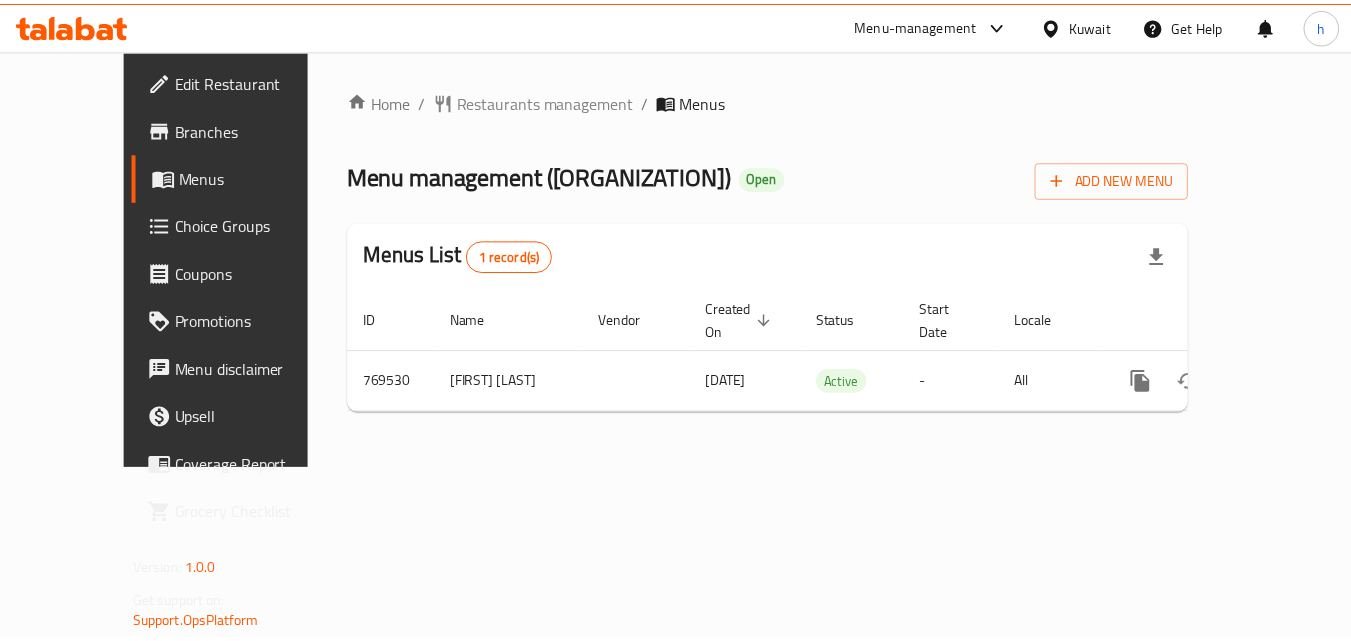scroll, scrollTop: 0, scrollLeft: 0, axis: both 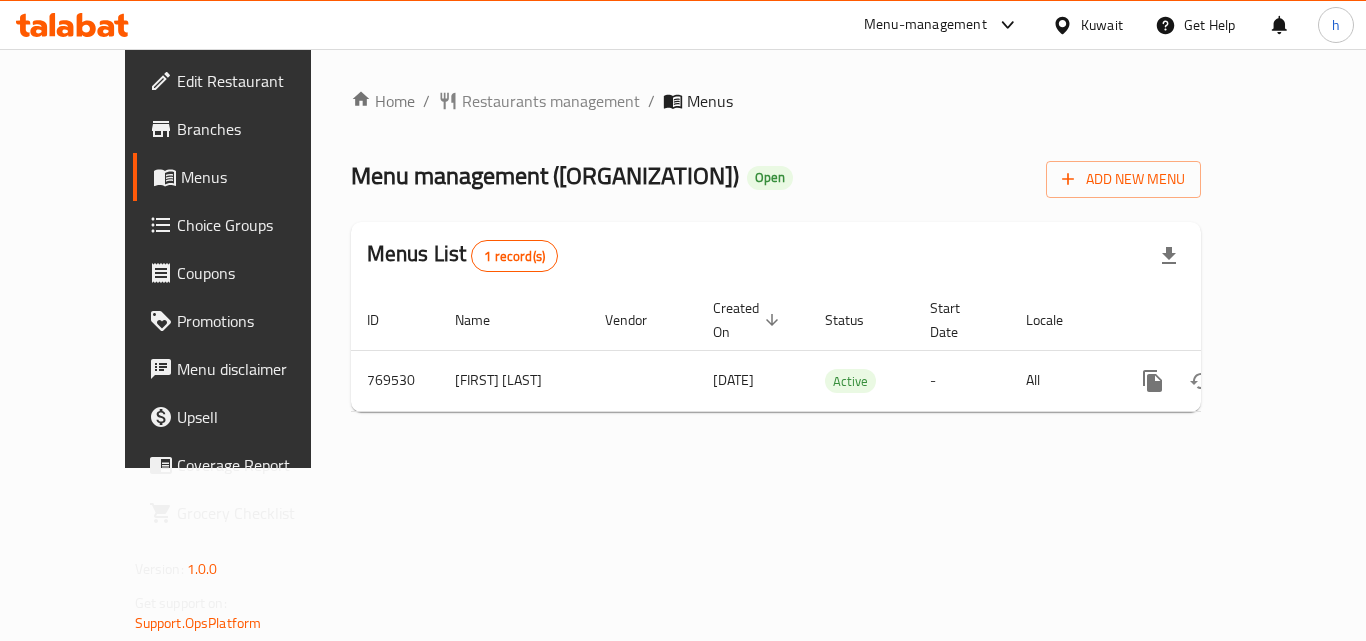 click on "Kuwait" at bounding box center [1102, 25] 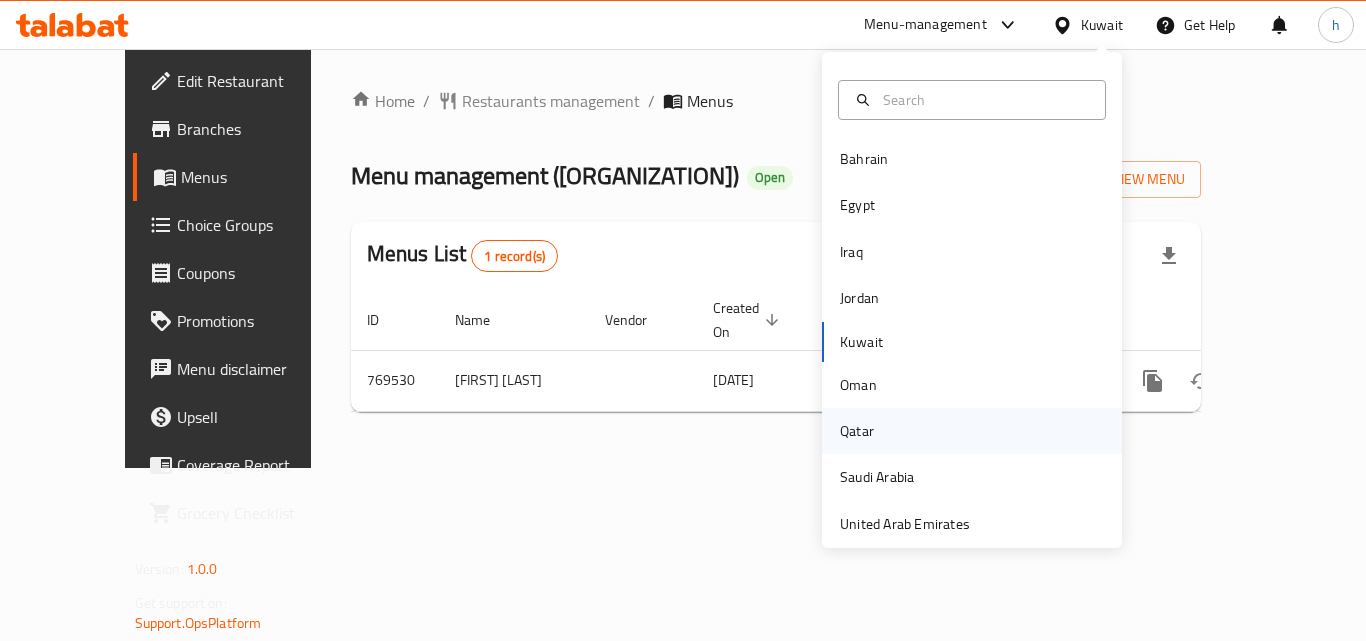 click on "Qatar" at bounding box center [857, 431] 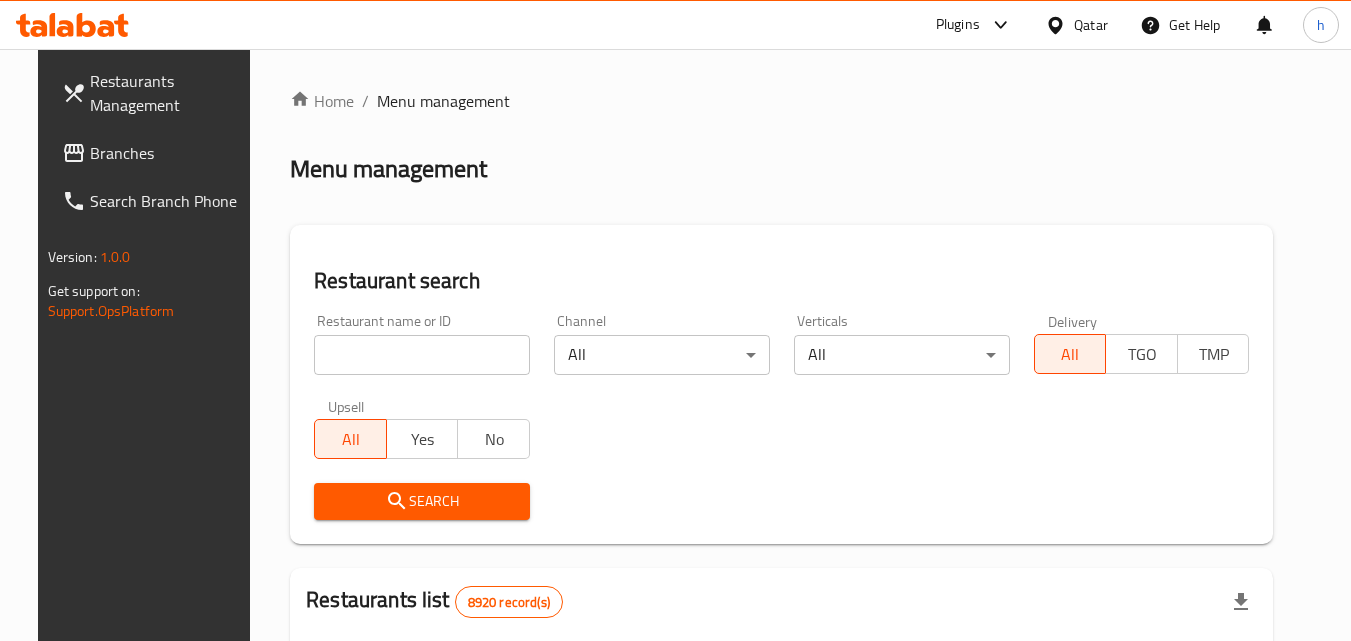 click on "Branches" at bounding box center (169, 153) 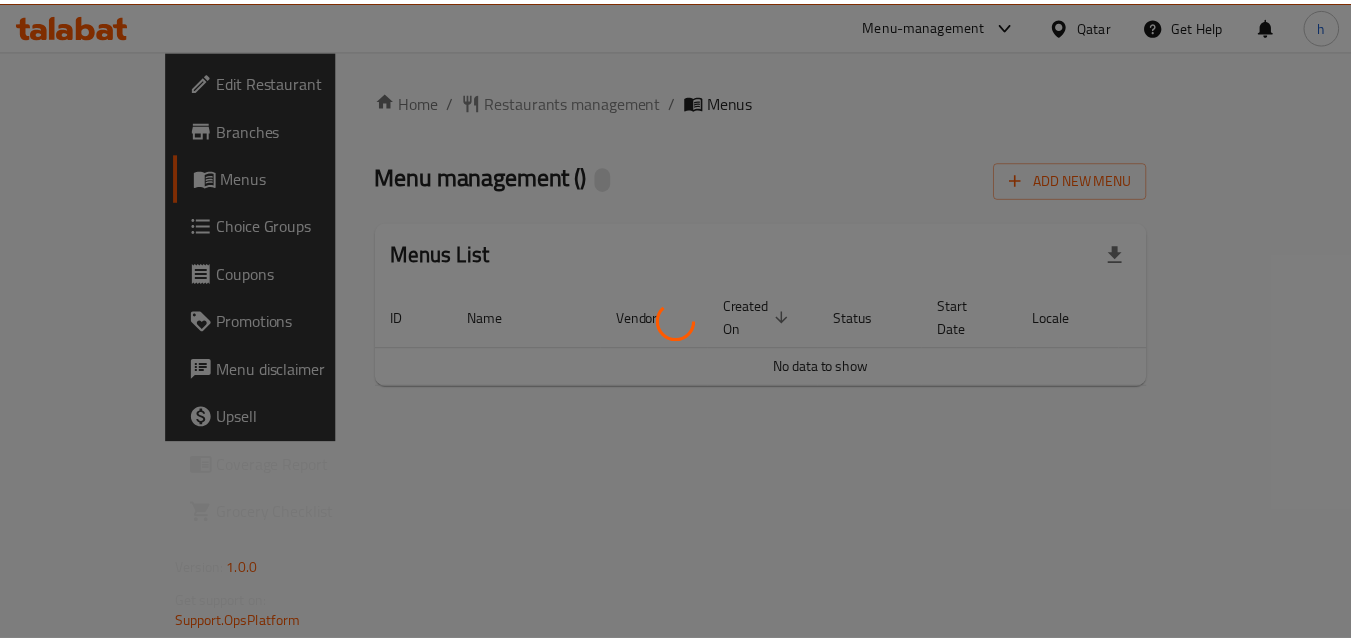 scroll, scrollTop: 0, scrollLeft: 0, axis: both 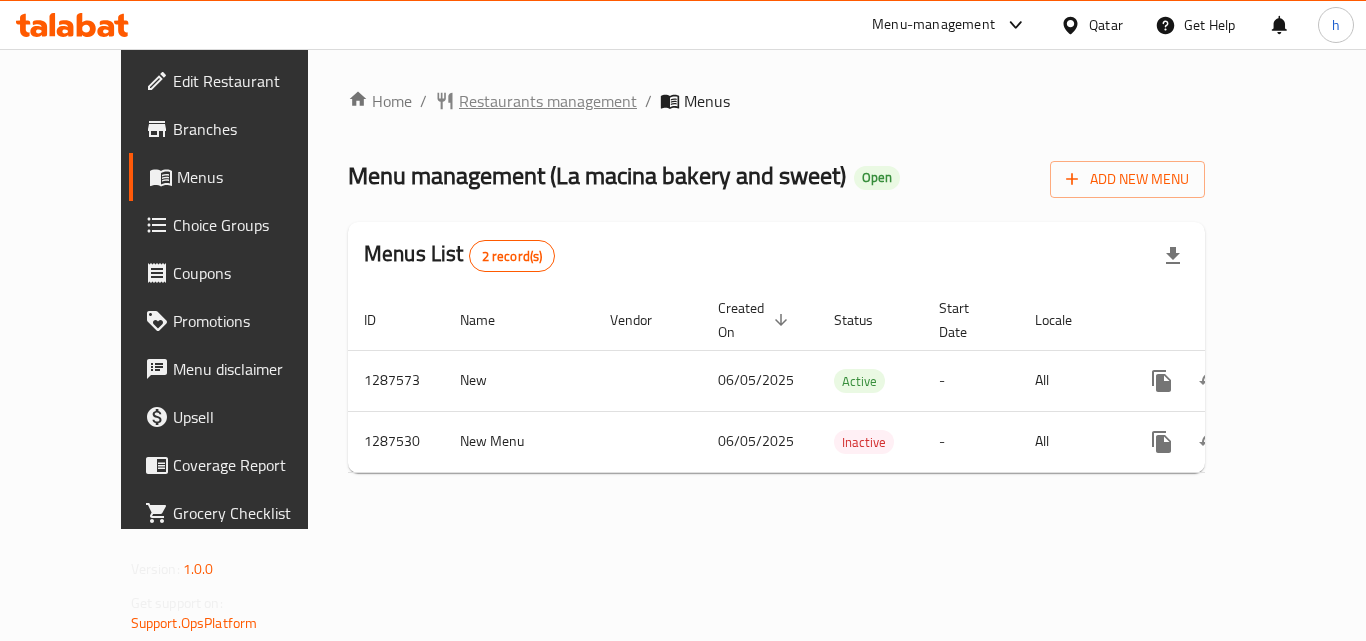 click on "Restaurants management" at bounding box center (548, 101) 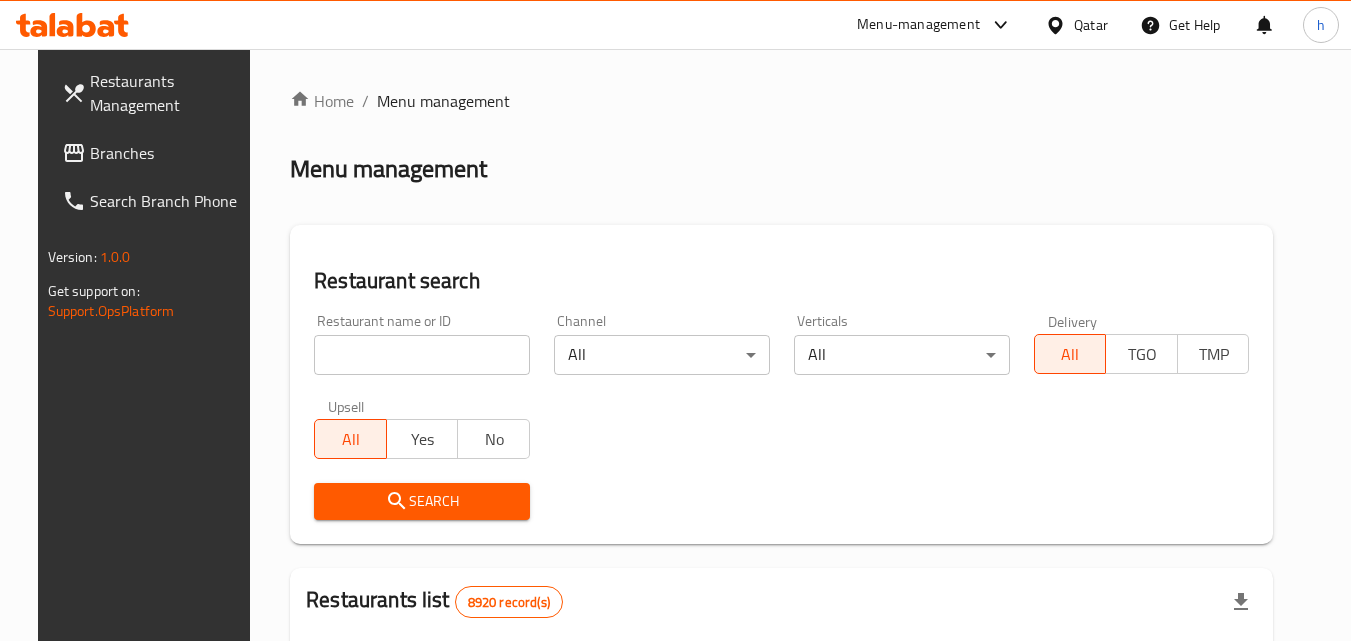 click on "Branches" at bounding box center [169, 153] 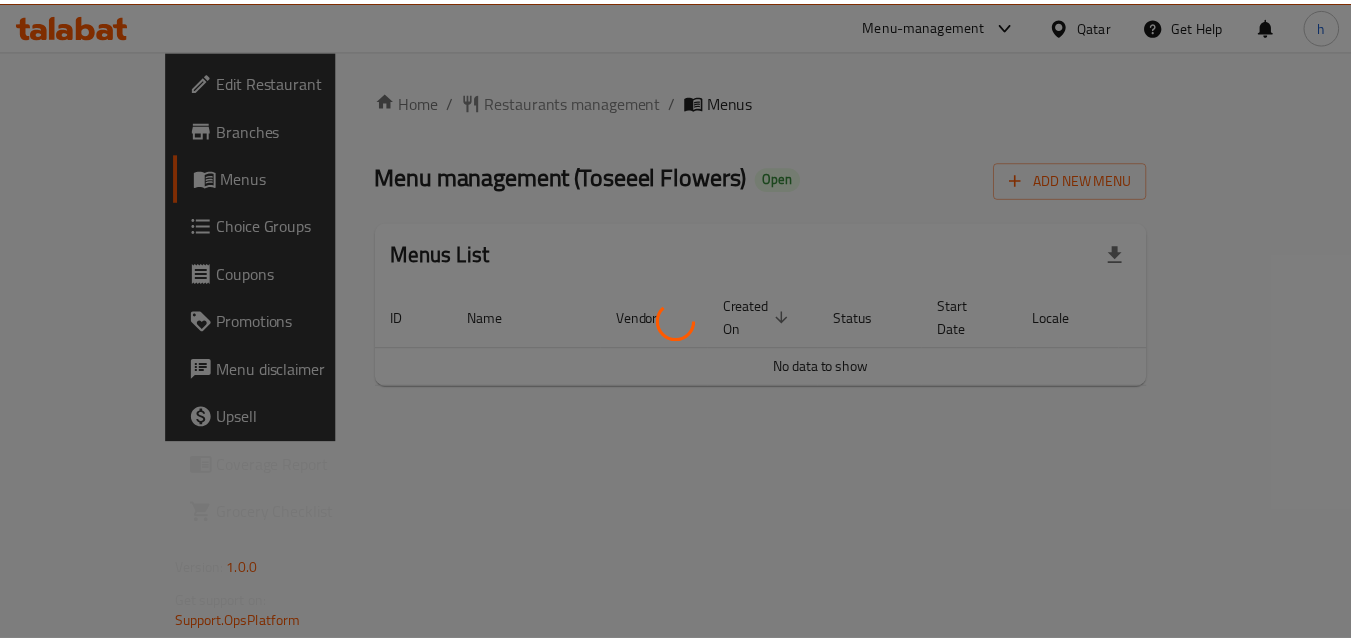scroll, scrollTop: 0, scrollLeft: 0, axis: both 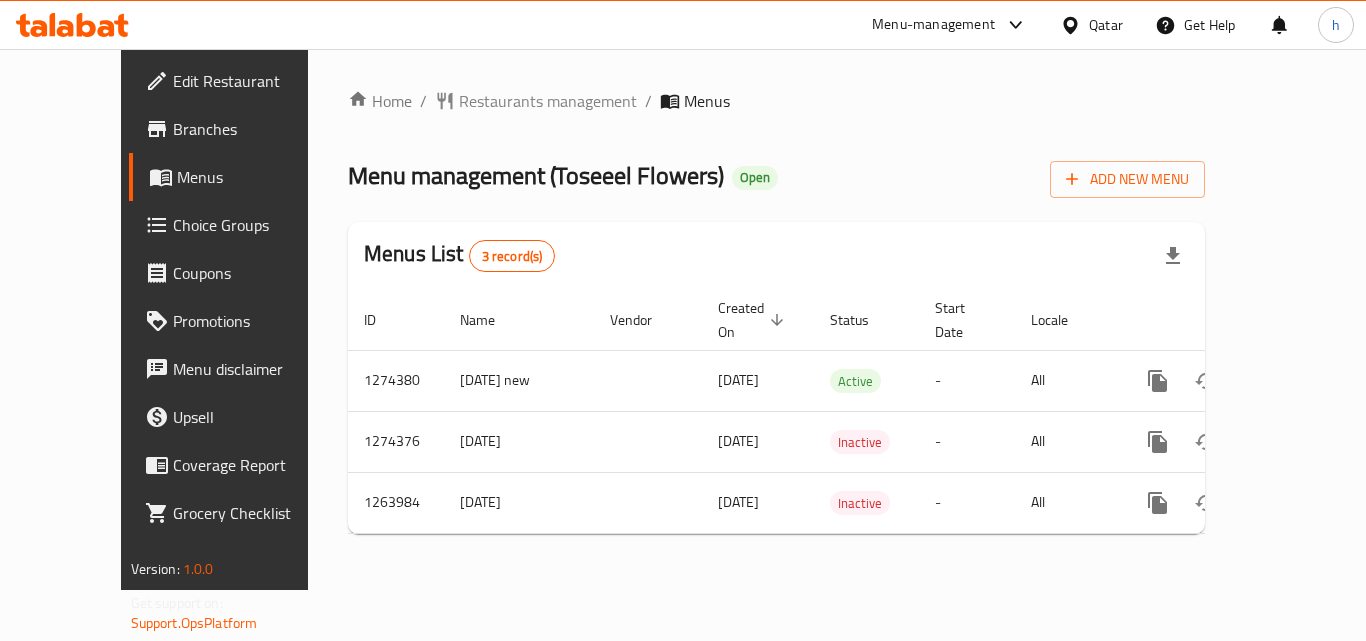 click on "Qatar" at bounding box center [1106, 25] 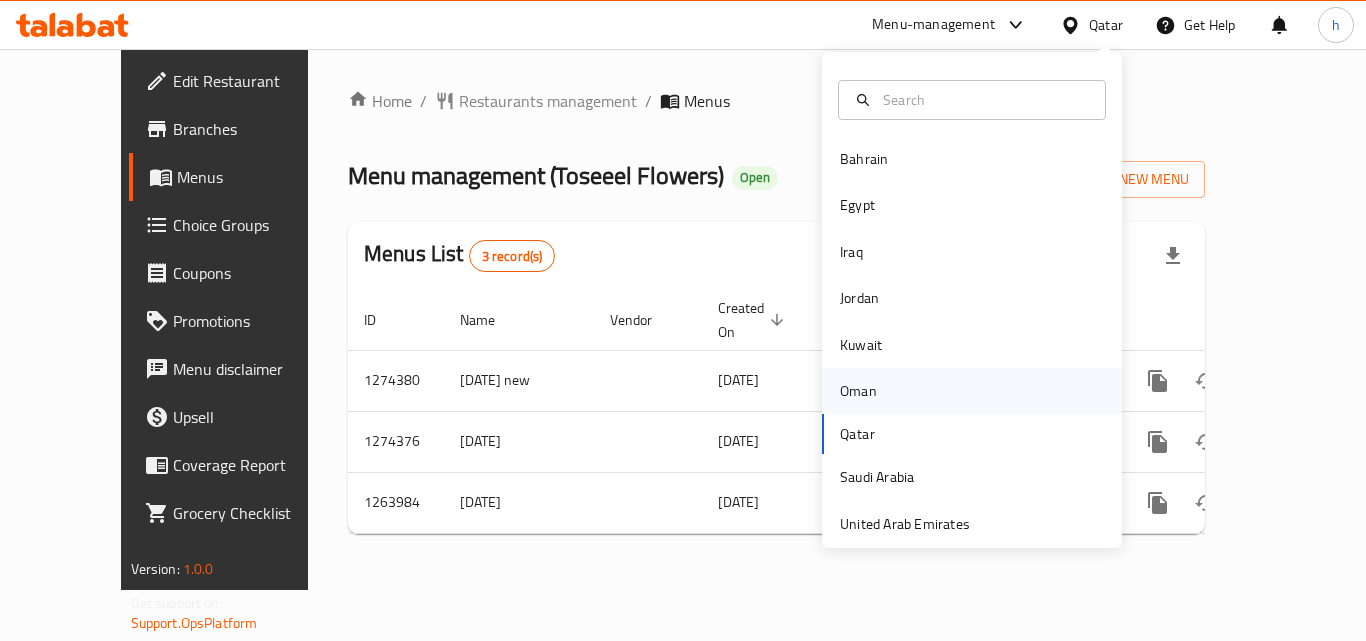 click on "Oman" at bounding box center [858, 391] 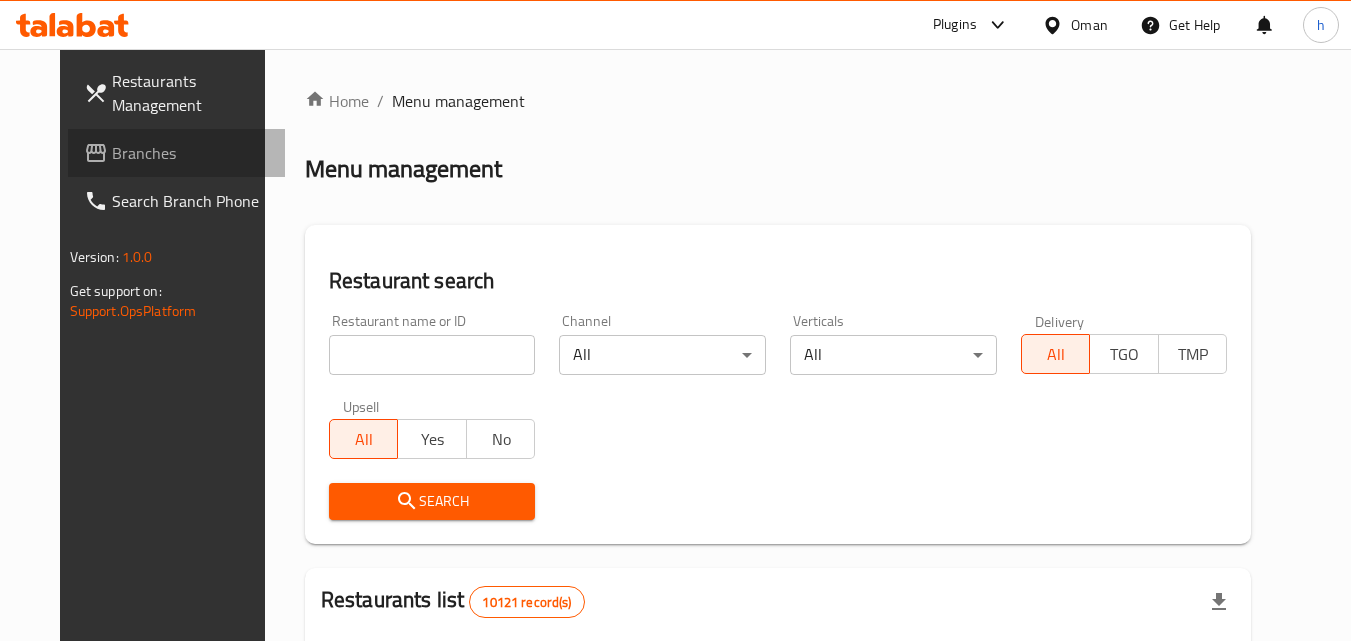 click on "Branches" at bounding box center [191, 153] 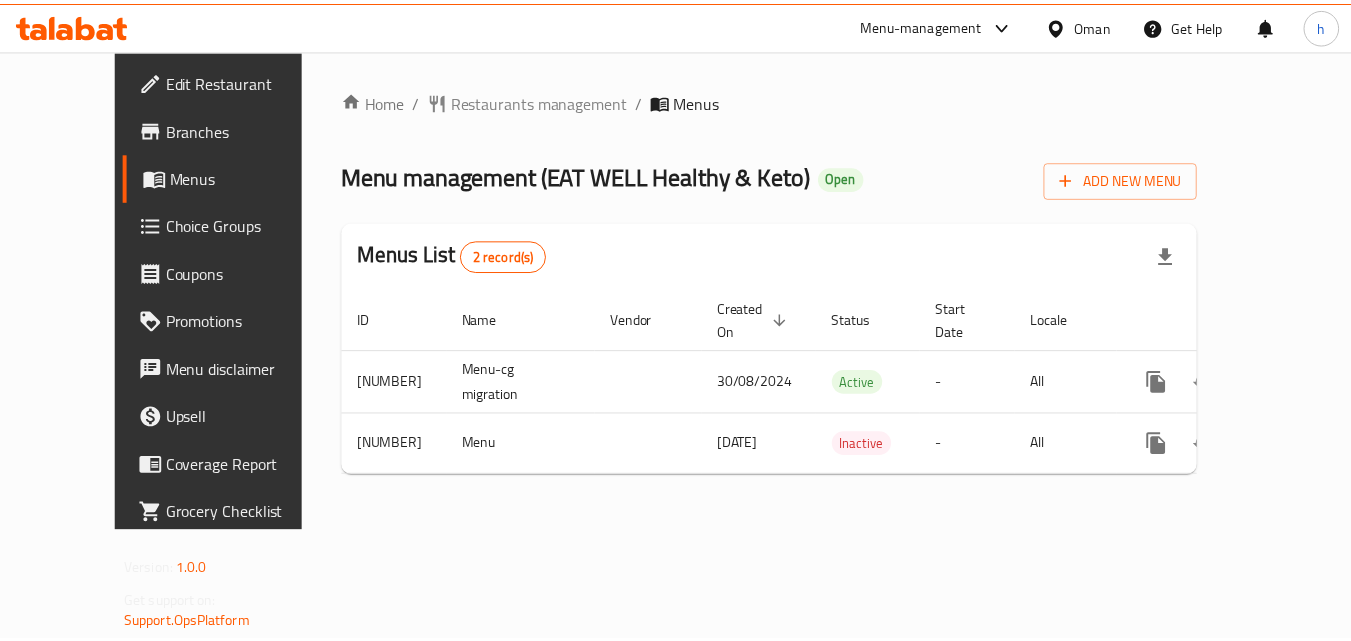 scroll, scrollTop: 0, scrollLeft: 0, axis: both 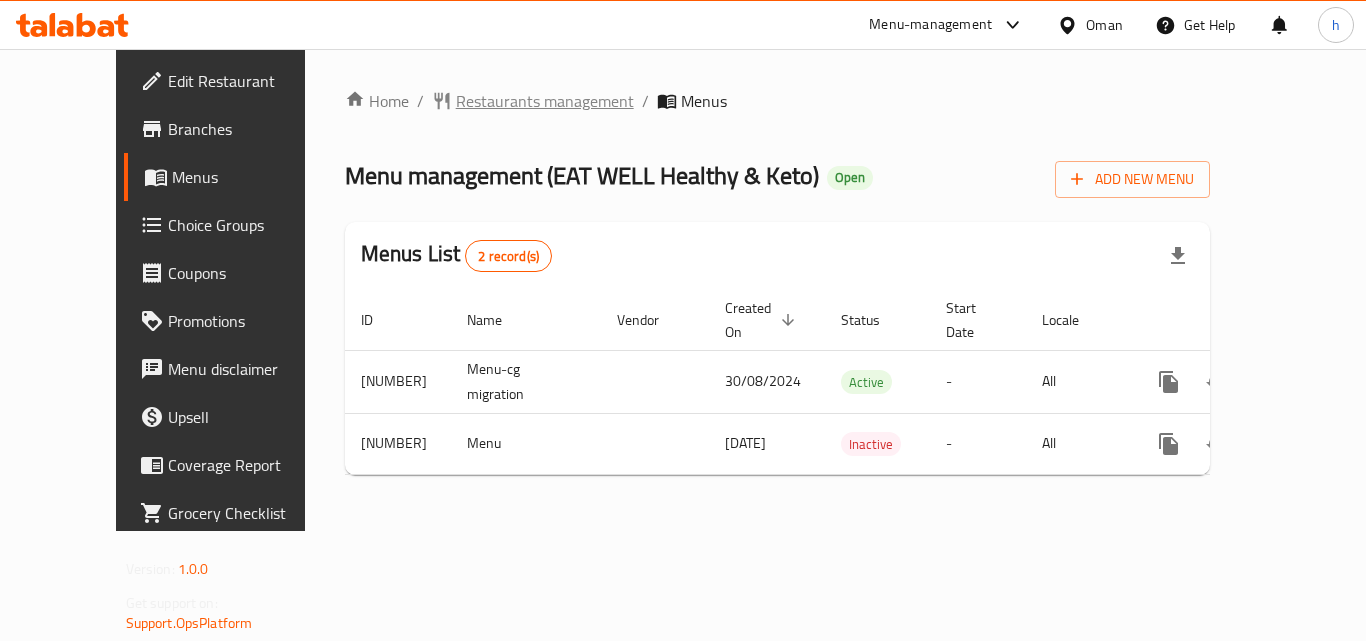 click on "Restaurants management" at bounding box center [545, 101] 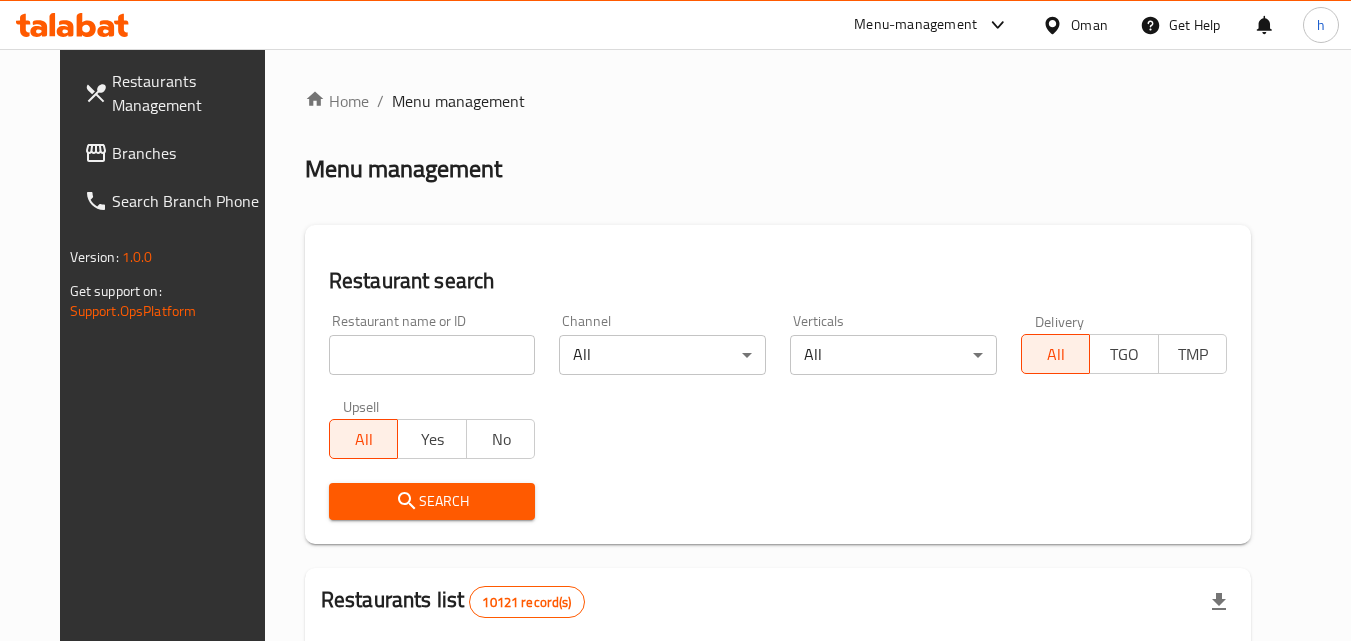 click on "Branches" at bounding box center [191, 153] 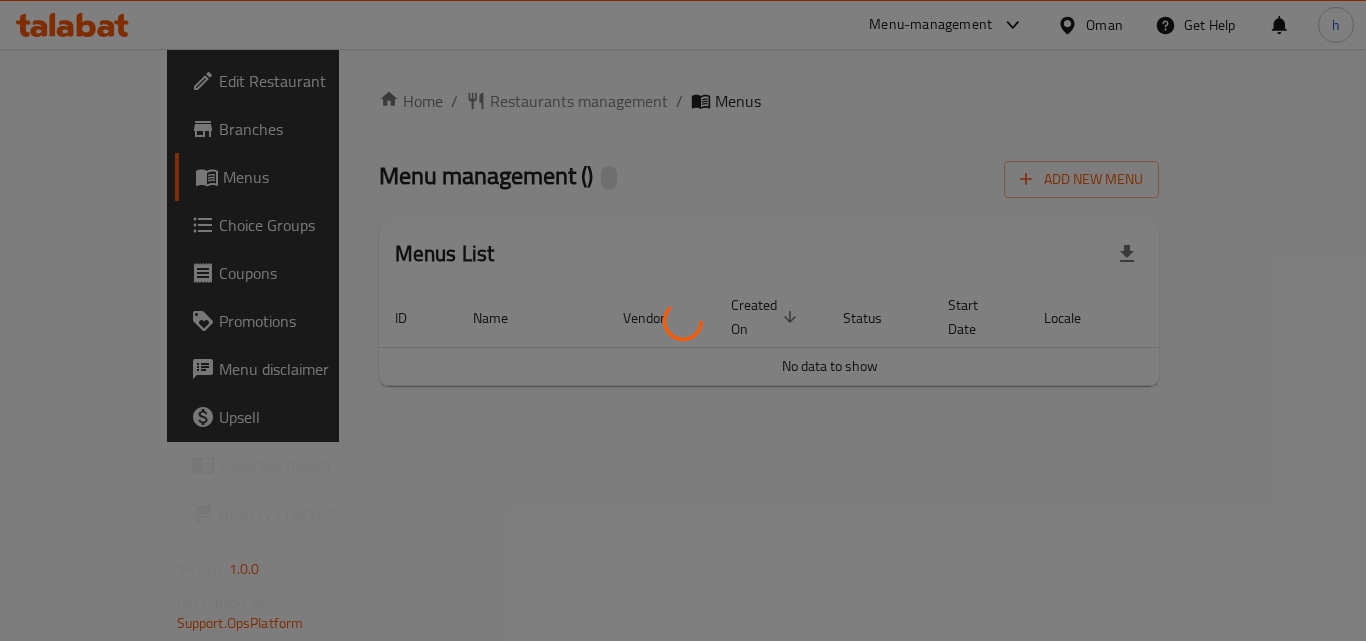 scroll, scrollTop: 0, scrollLeft: 0, axis: both 